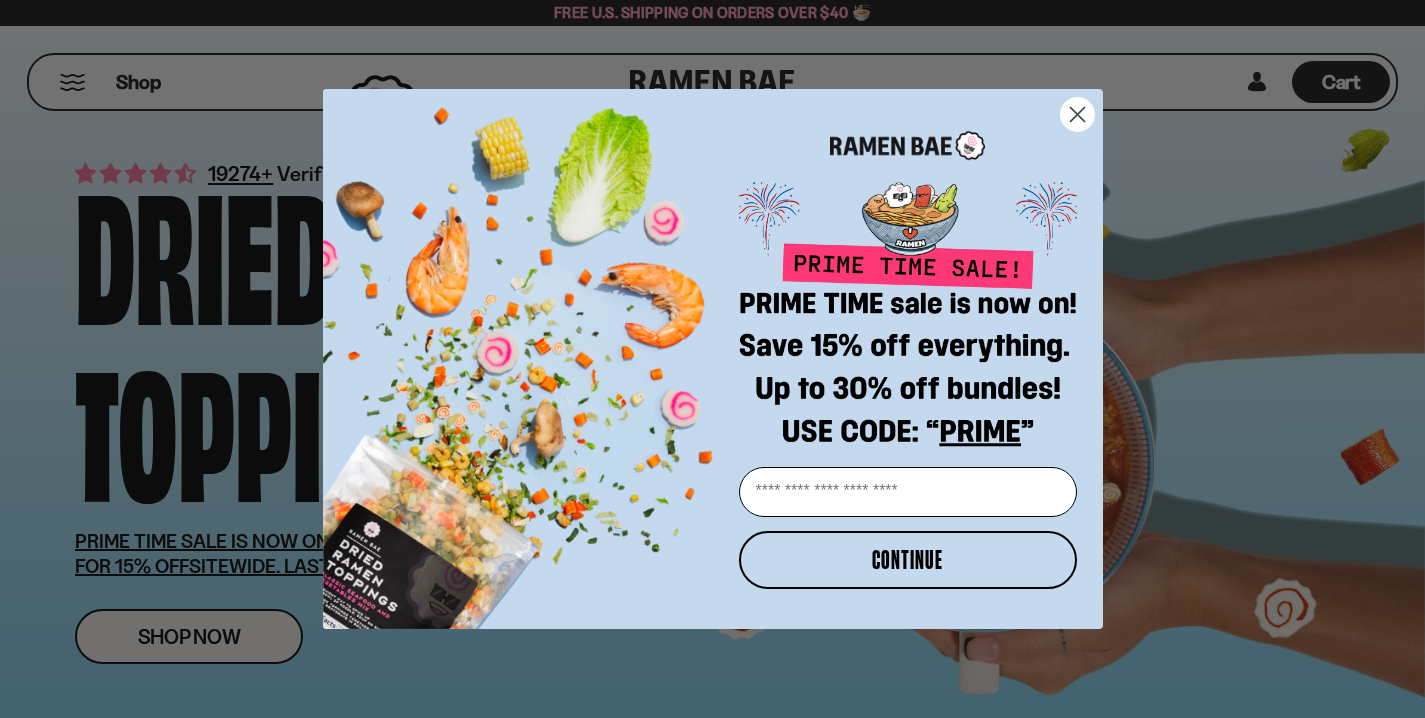 scroll, scrollTop: 0, scrollLeft: 0, axis: both 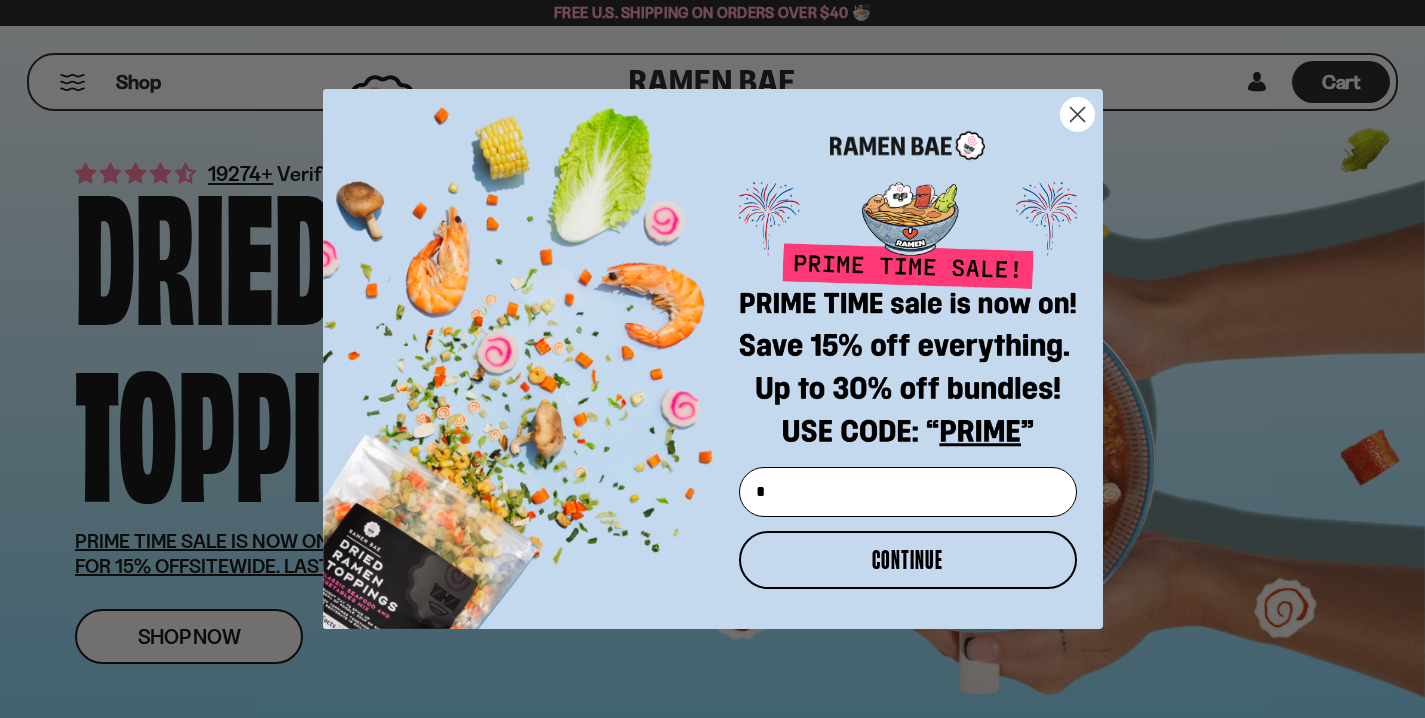 type on "**********" 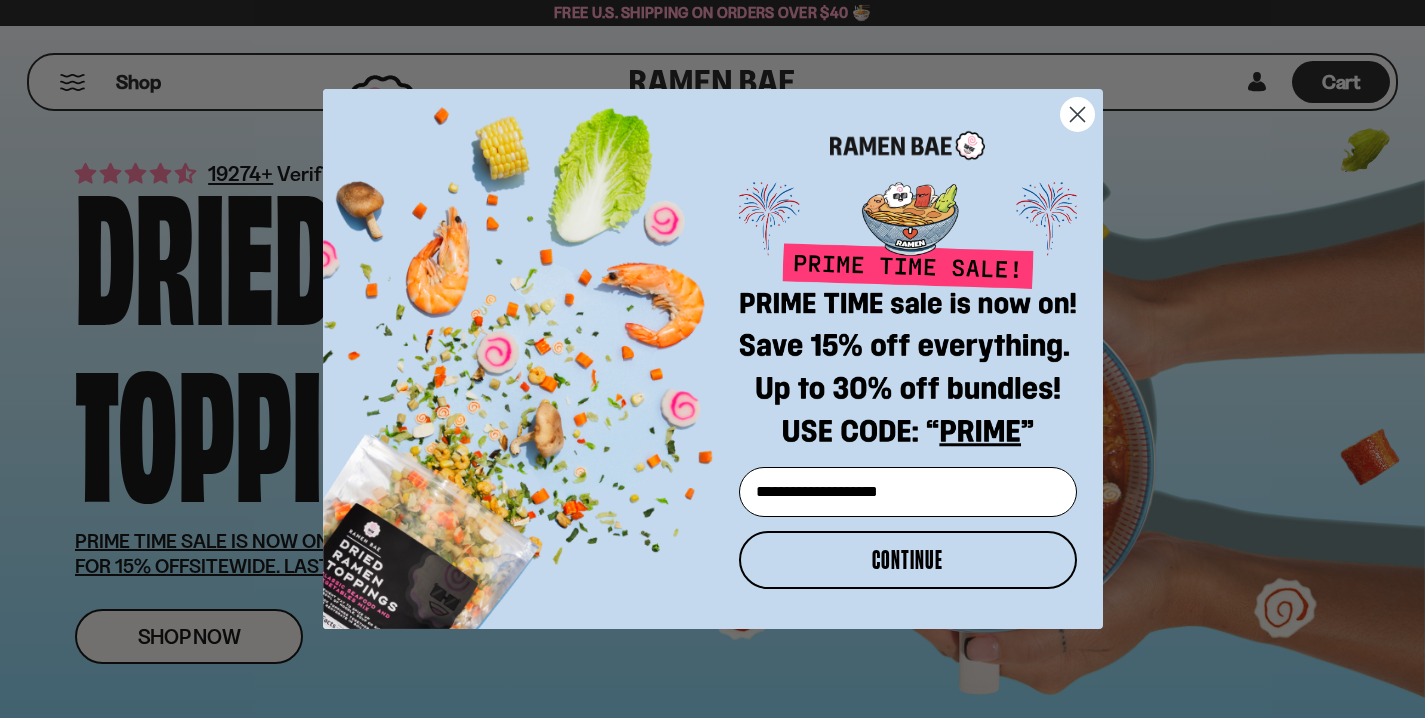 click on "CONTINUE" at bounding box center [908, 560] 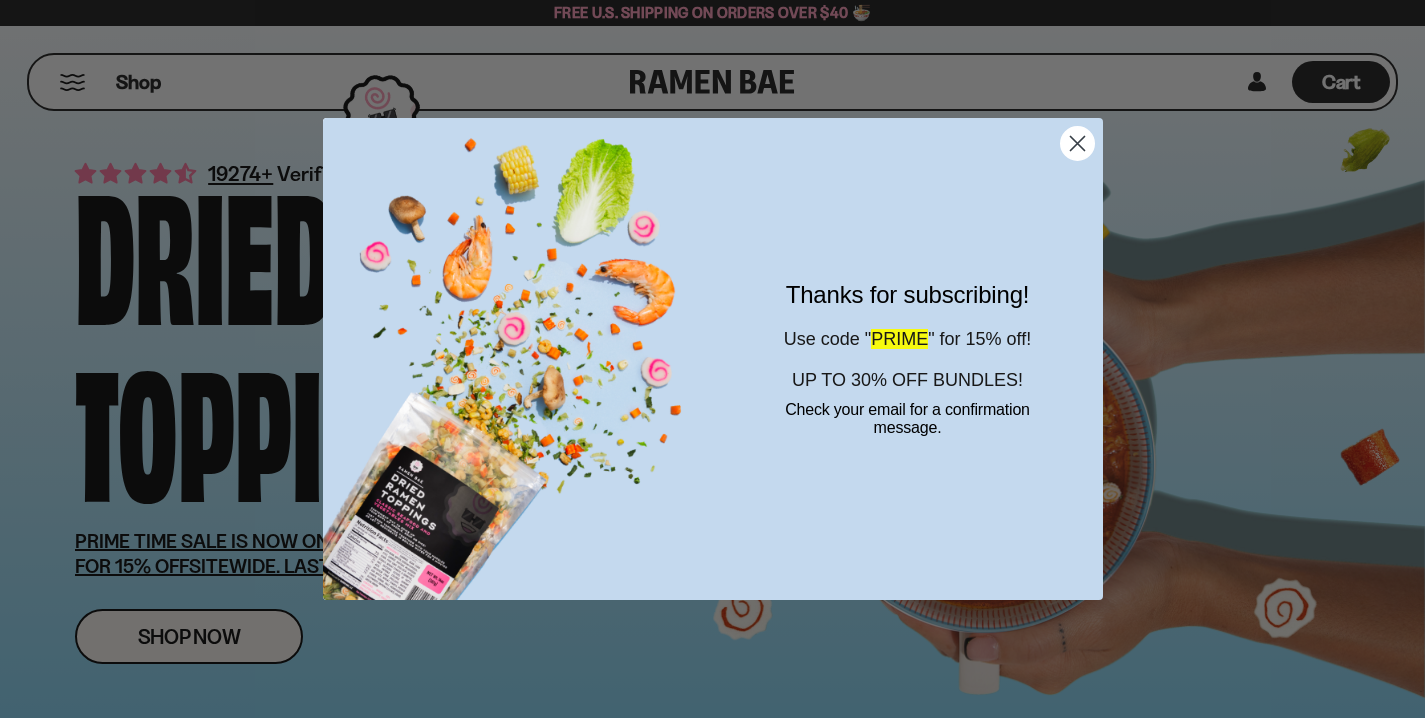 click 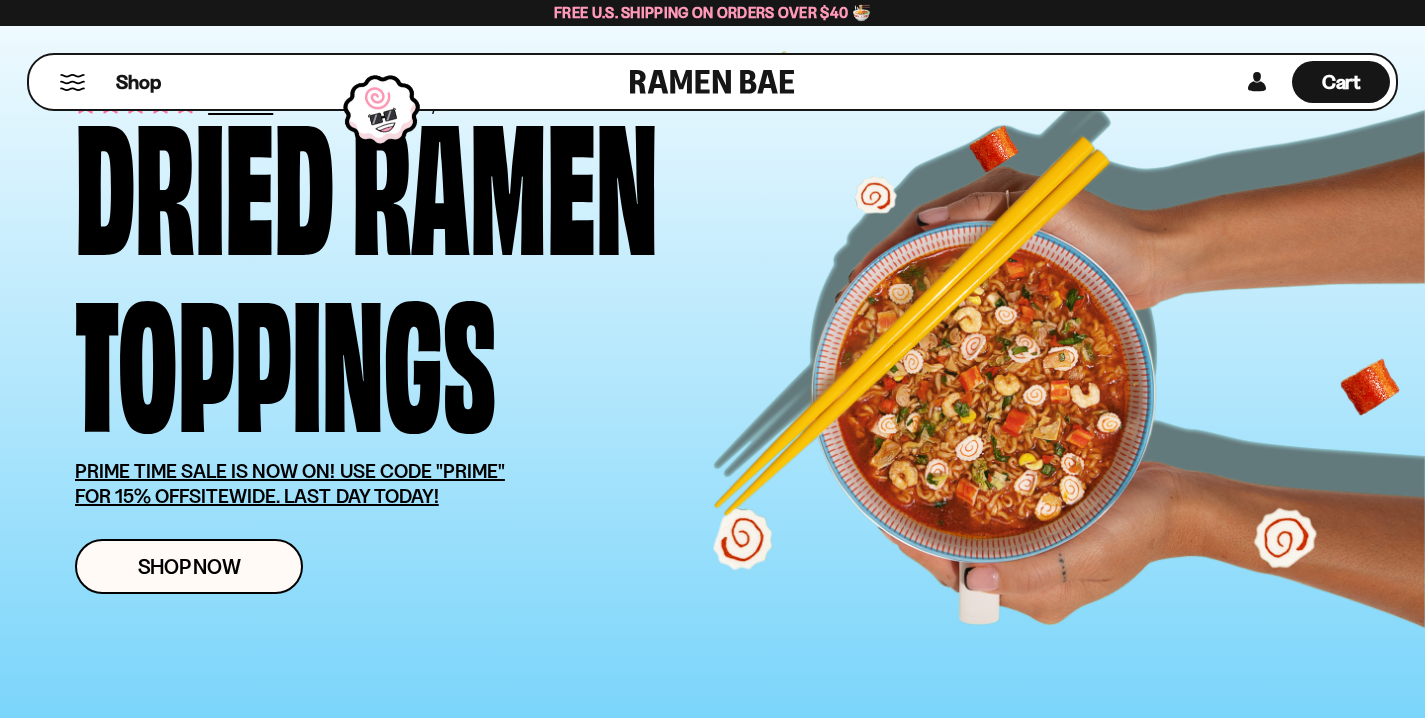 scroll, scrollTop: 0, scrollLeft: 0, axis: both 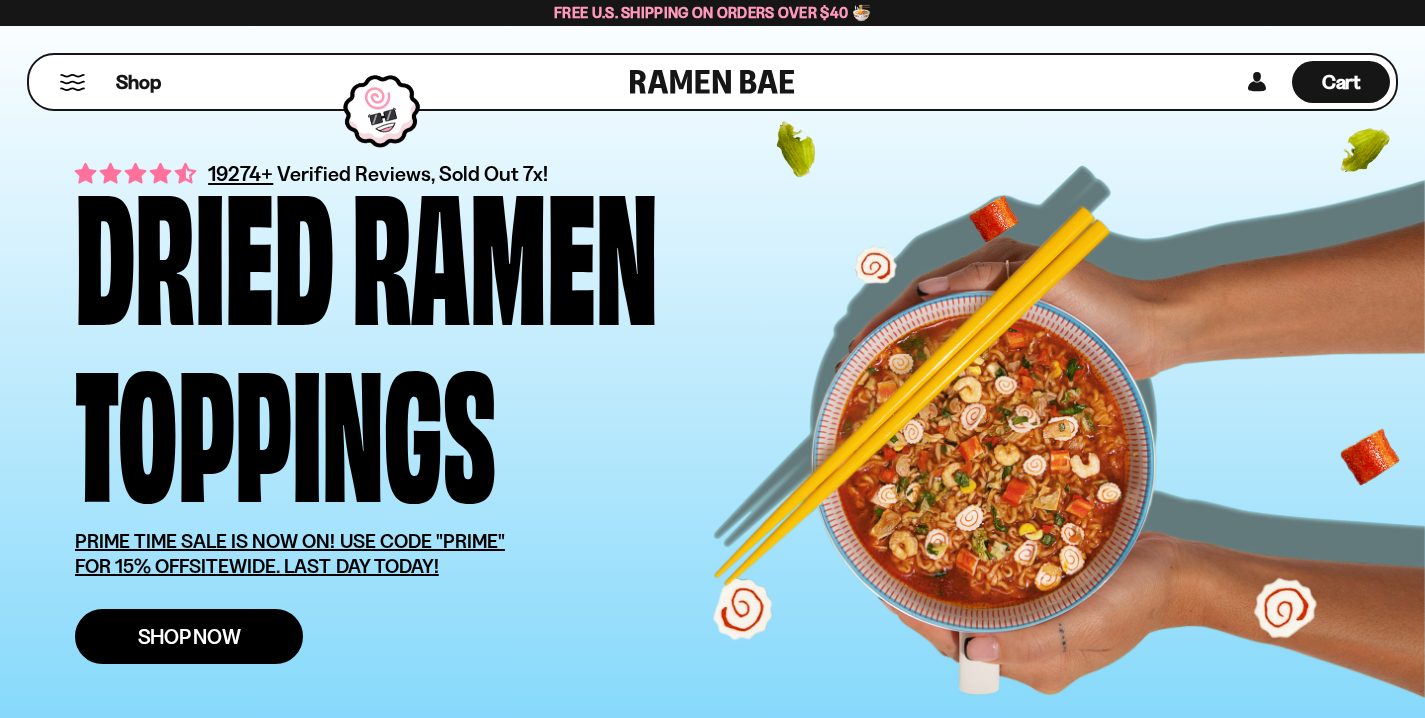 click on "Shop Now" at bounding box center (189, 636) 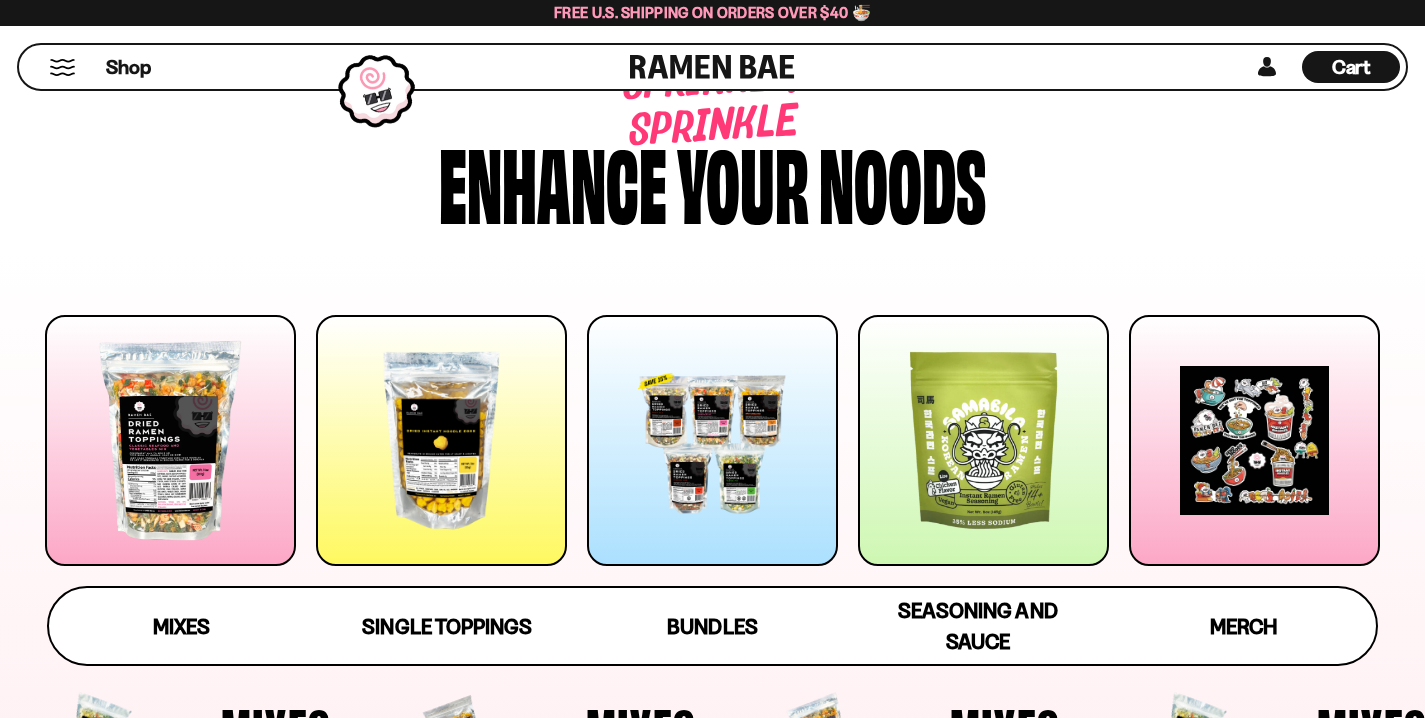 scroll, scrollTop: 206, scrollLeft: 0, axis: vertical 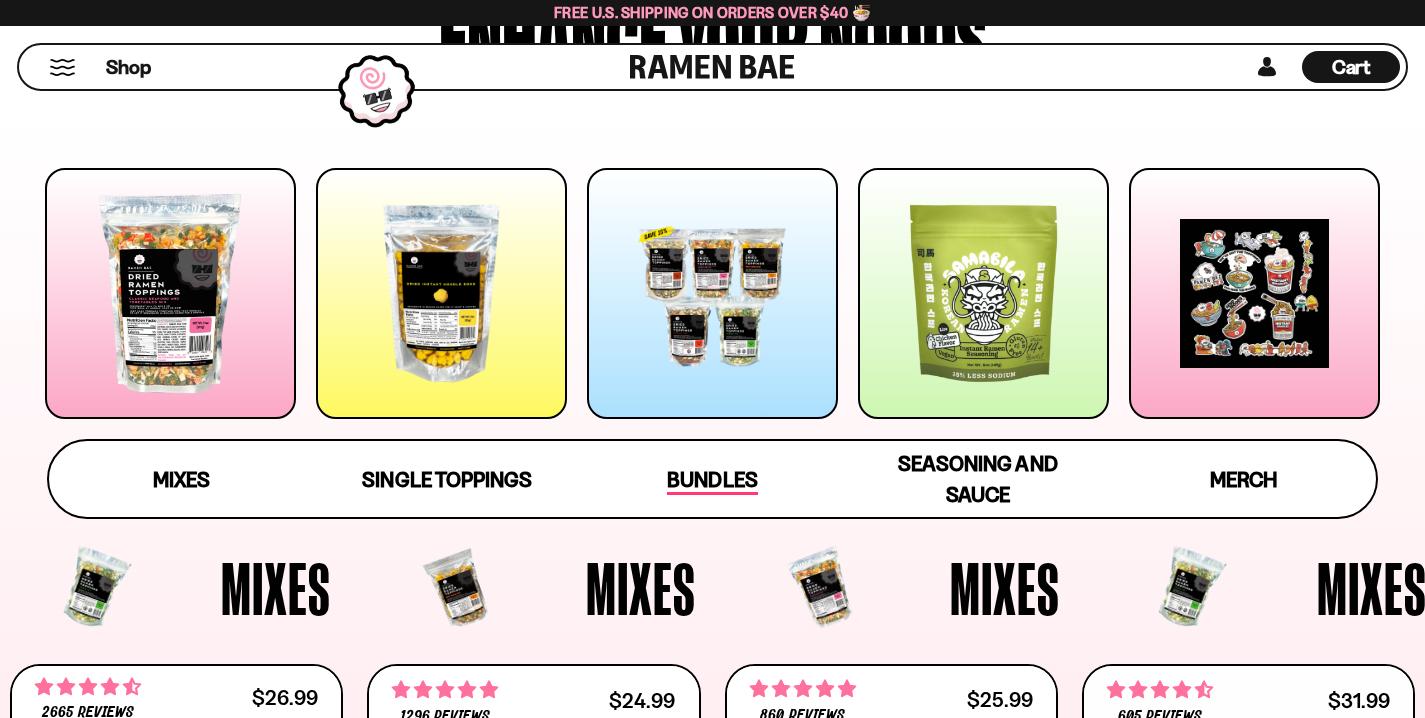 click on "Bundles" at bounding box center [712, 481] 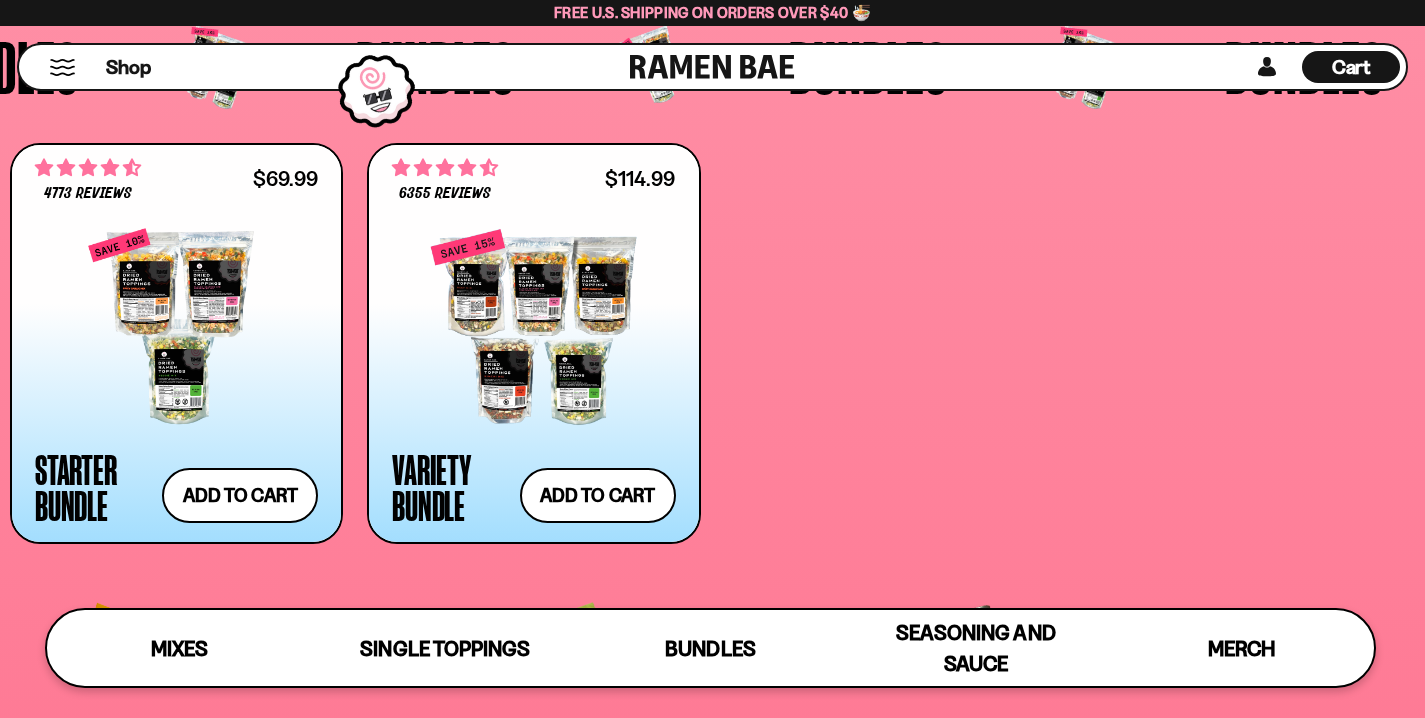 scroll, scrollTop: 4389, scrollLeft: 0, axis: vertical 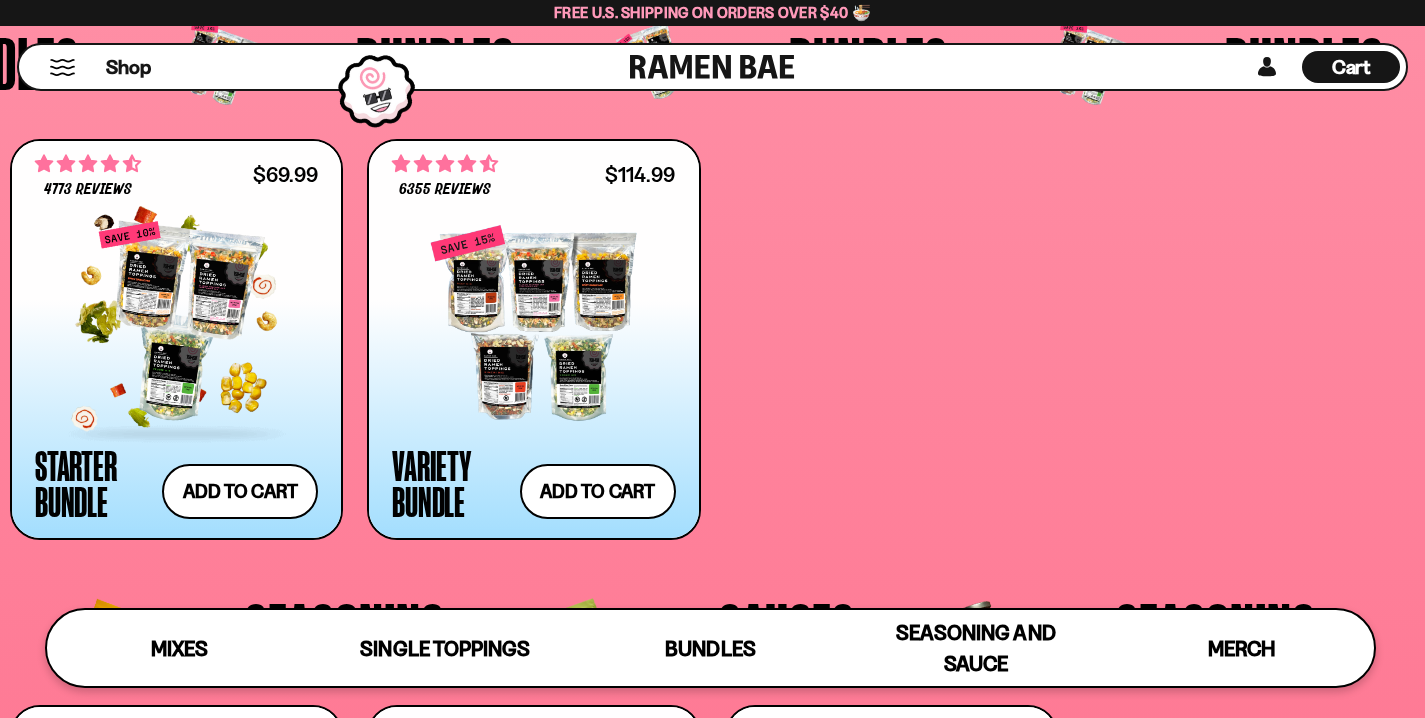 click at bounding box center [176, 323] 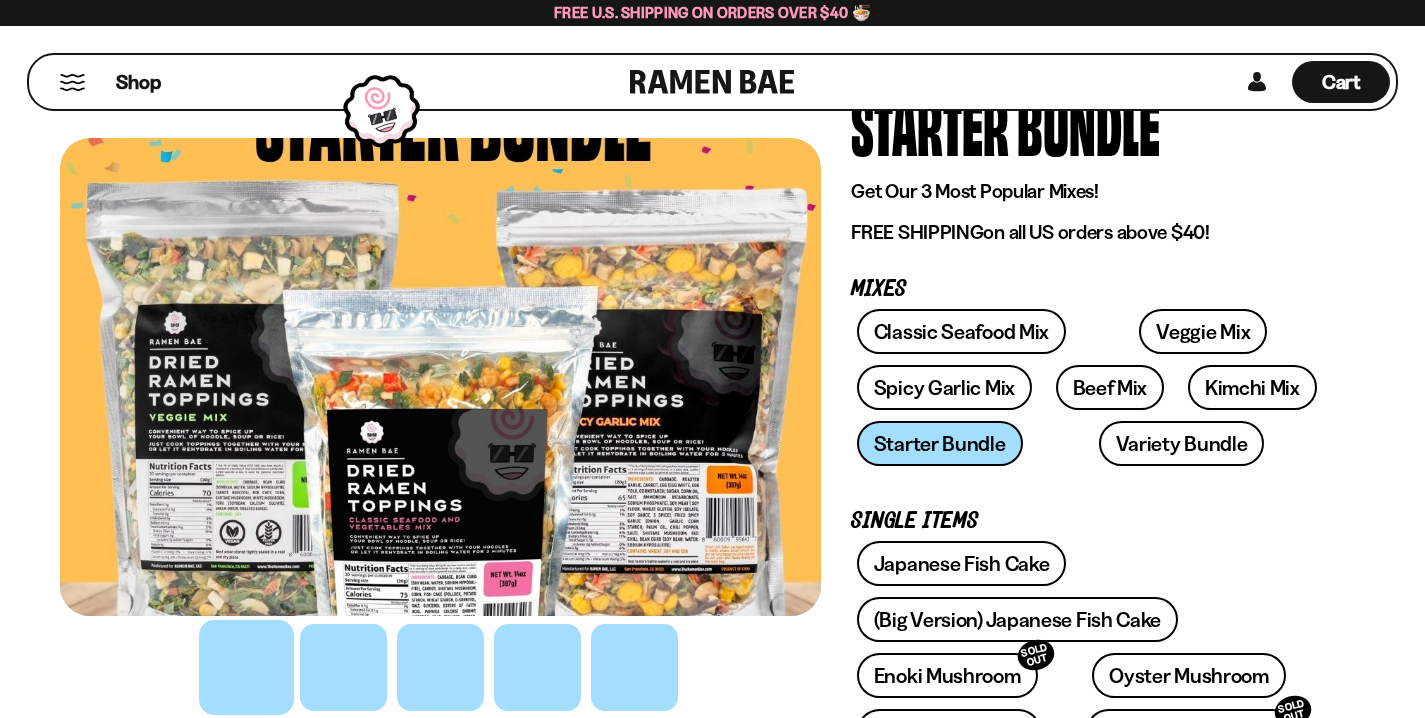 scroll, scrollTop: 121, scrollLeft: 0, axis: vertical 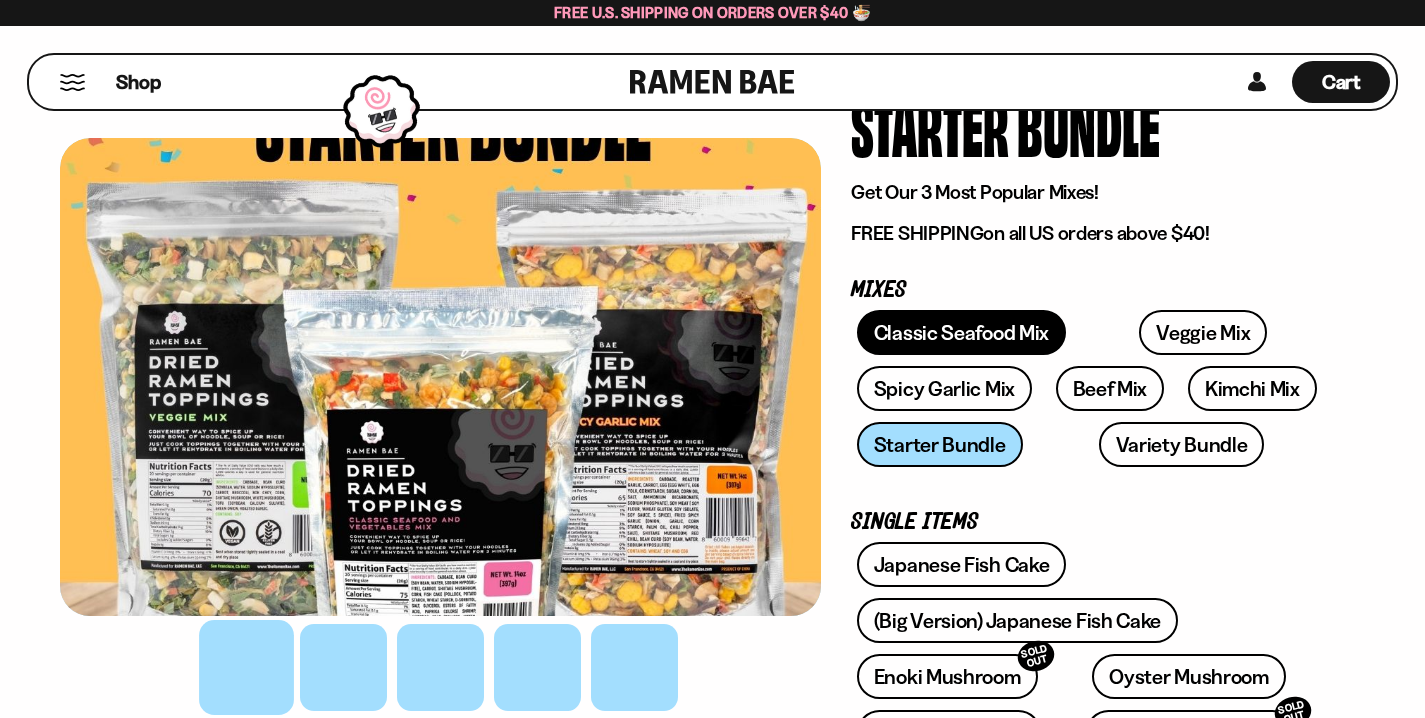 click on "Classic Seafood Mix" at bounding box center [961, 332] 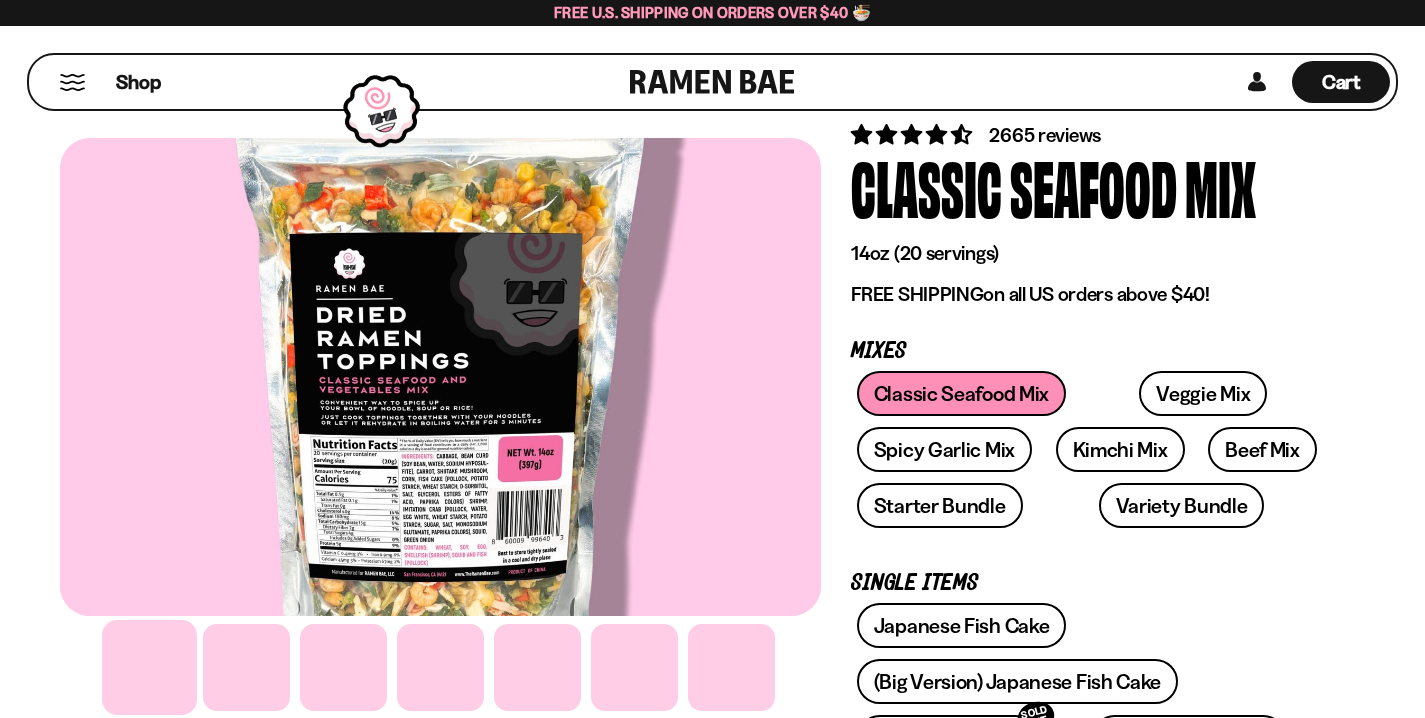 scroll, scrollTop: 0, scrollLeft: 0, axis: both 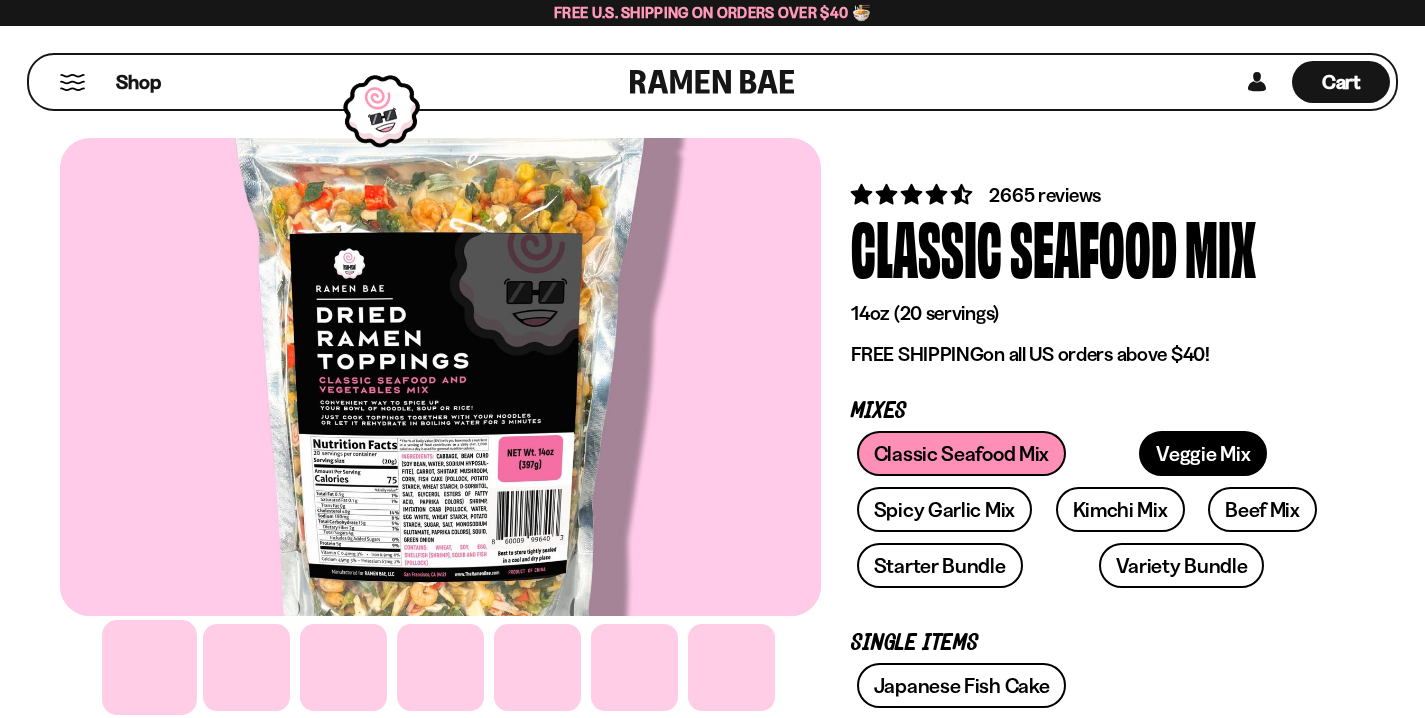 click on "Veggie Mix" at bounding box center (1203, 453) 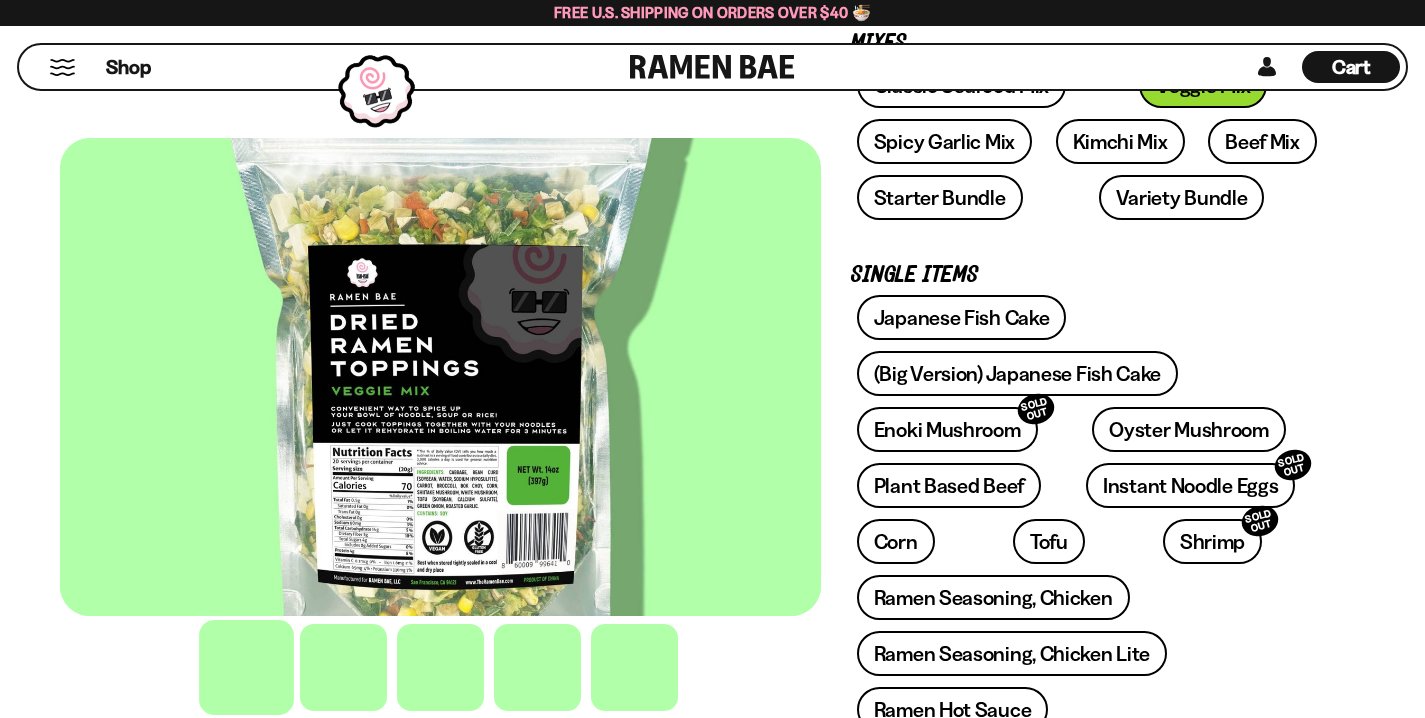 scroll, scrollTop: 0, scrollLeft: 0, axis: both 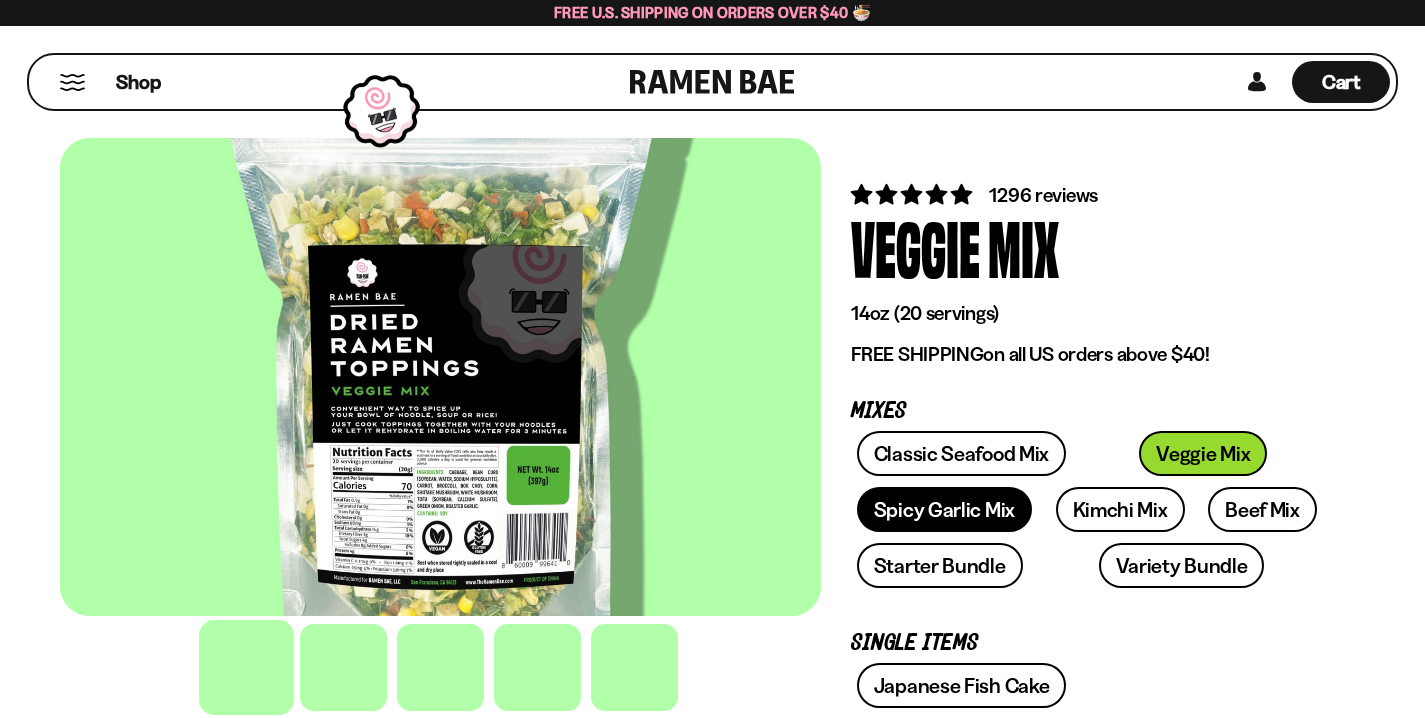click on "Spicy Garlic Mix" at bounding box center (944, 509) 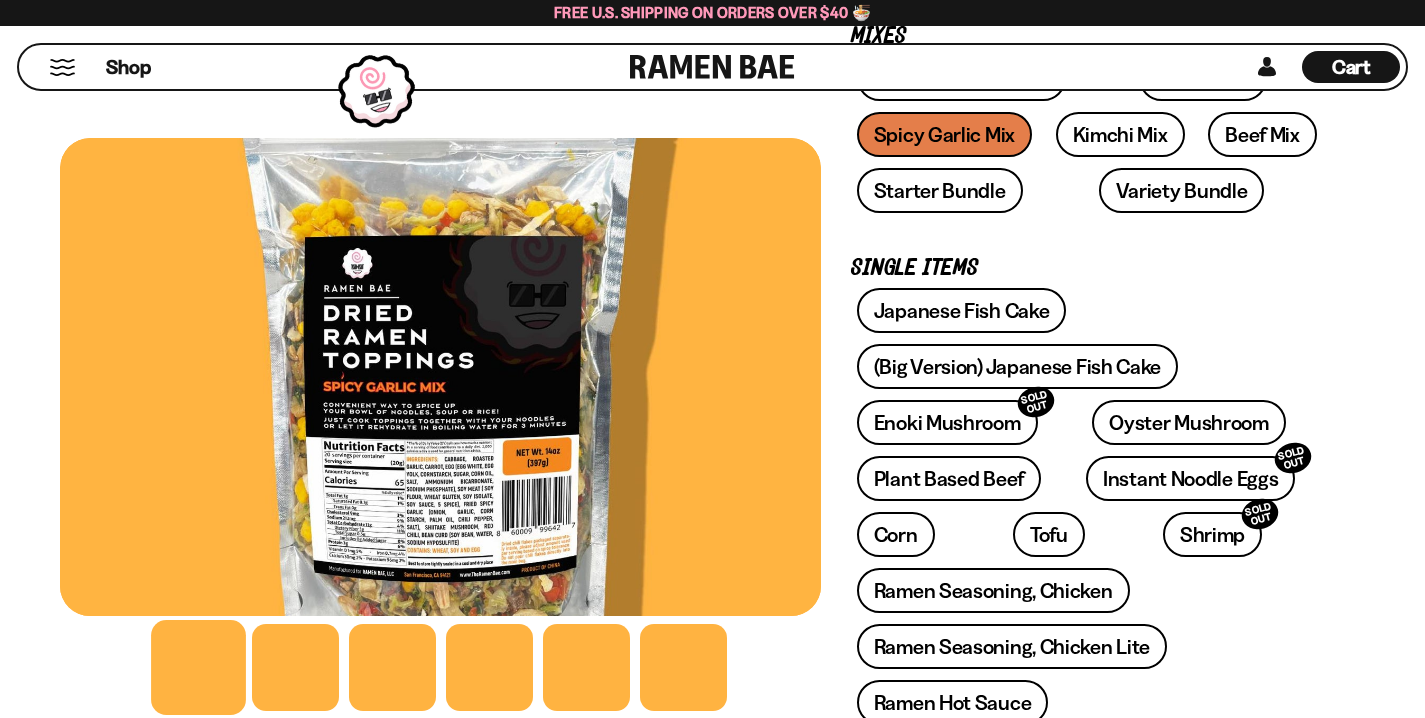 scroll, scrollTop: 0, scrollLeft: 0, axis: both 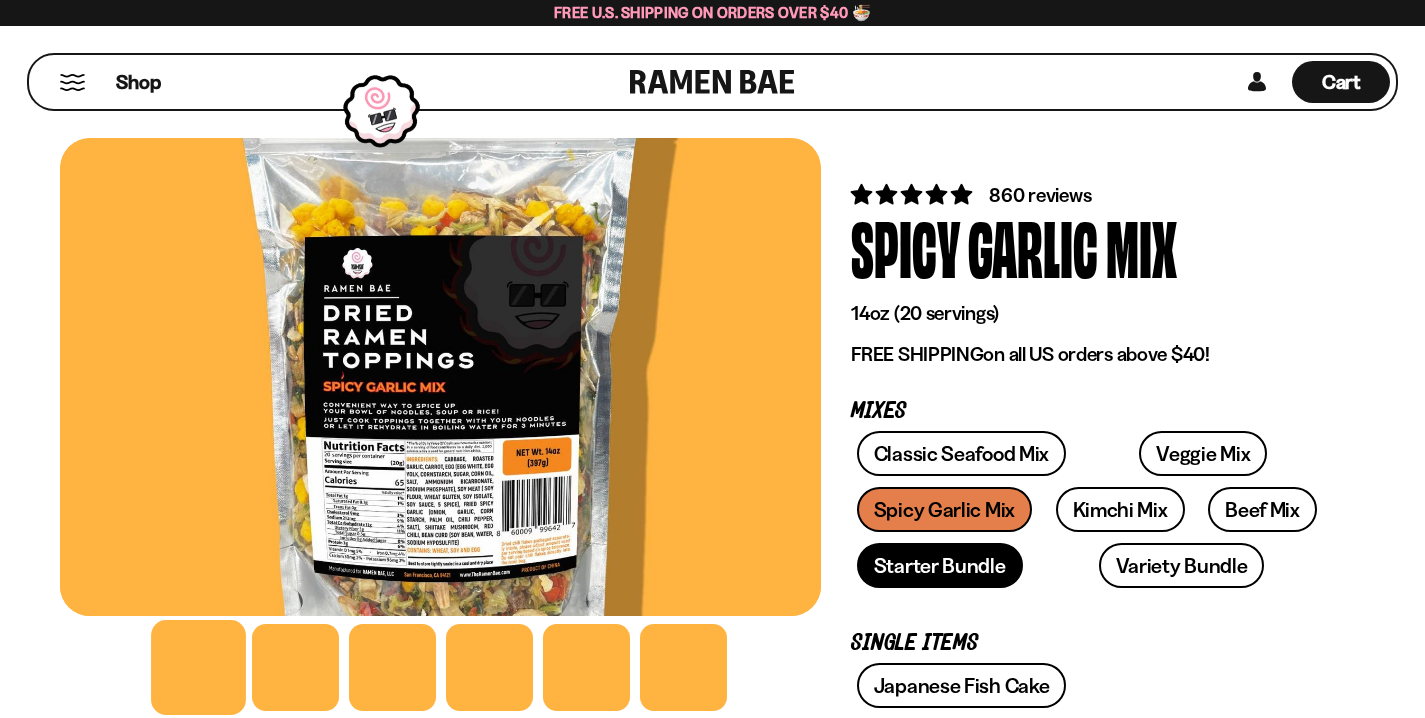 click on "Starter Bundle" at bounding box center (940, 565) 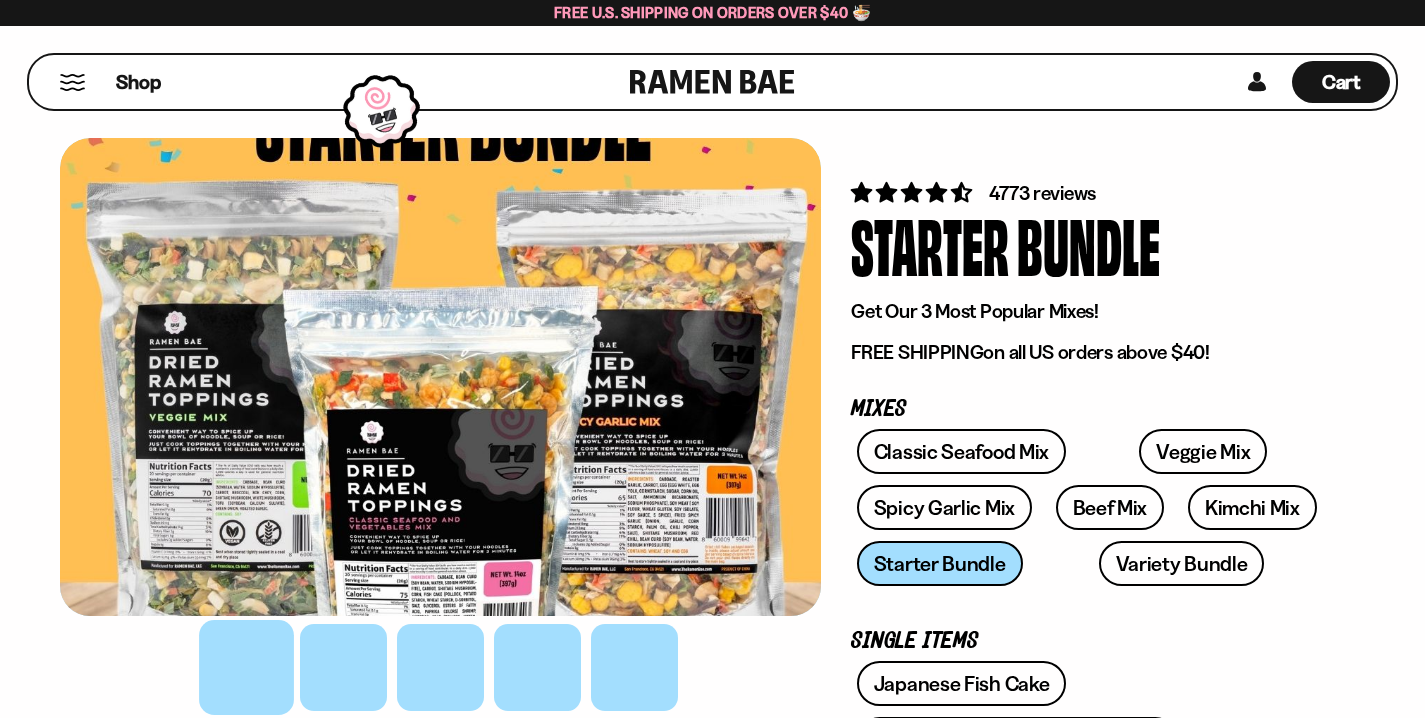 scroll, scrollTop: 0, scrollLeft: 0, axis: both 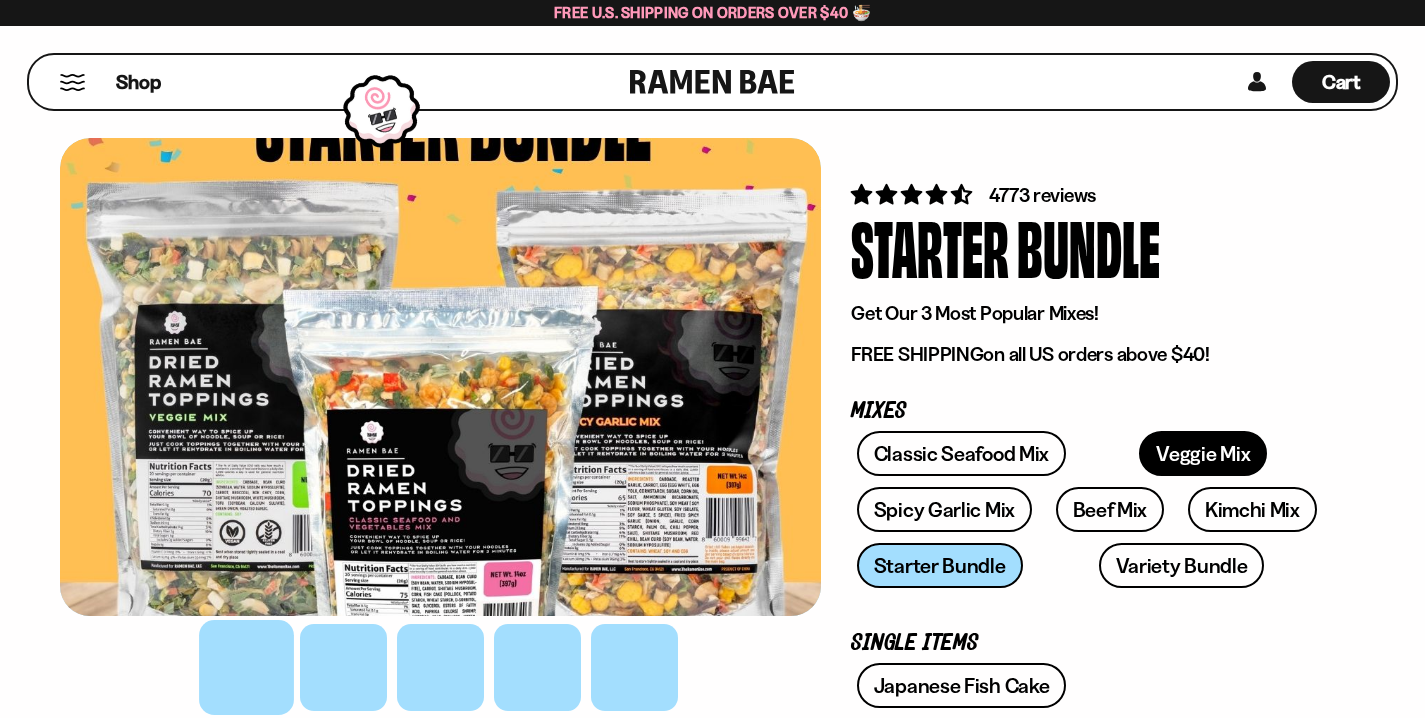 click on "Veggie Mix" at bounding box center (1203, 453) 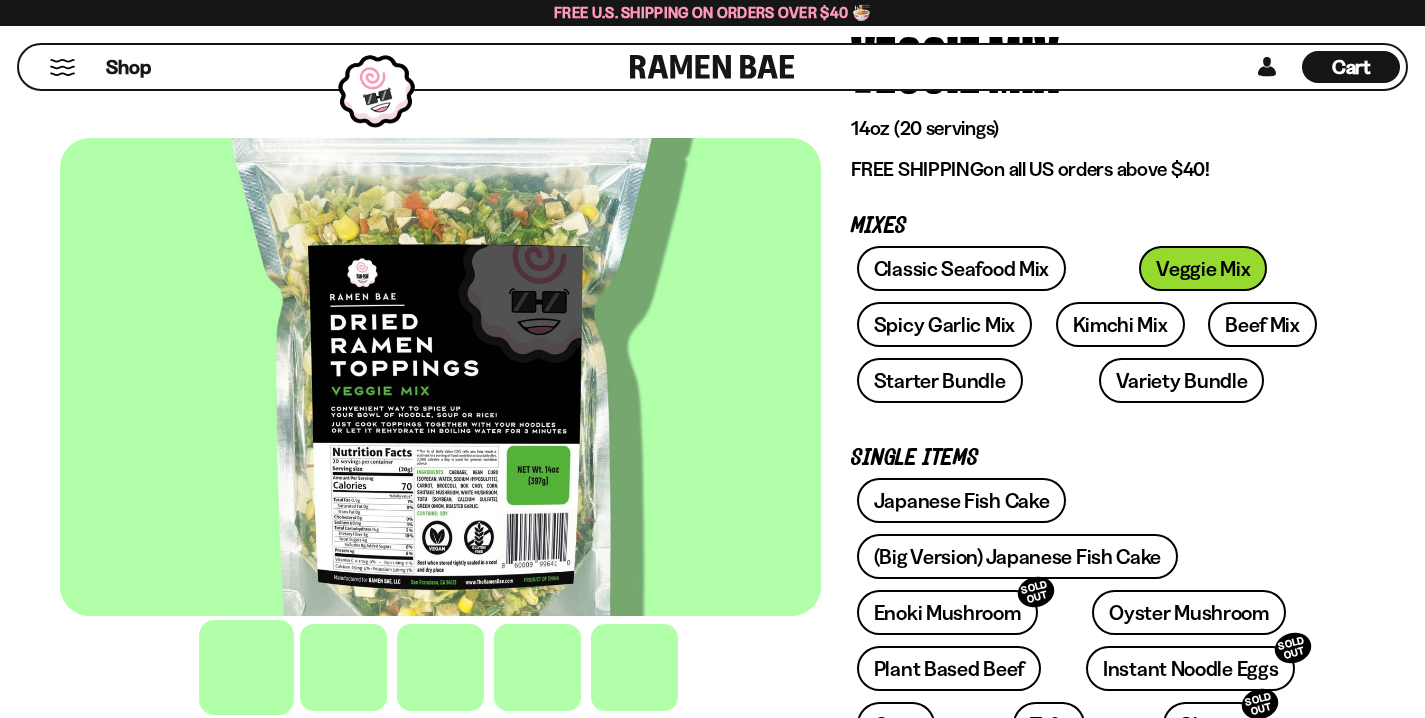 scroll, scrollTop: 148, scrollLeft: 0, axis: vertical 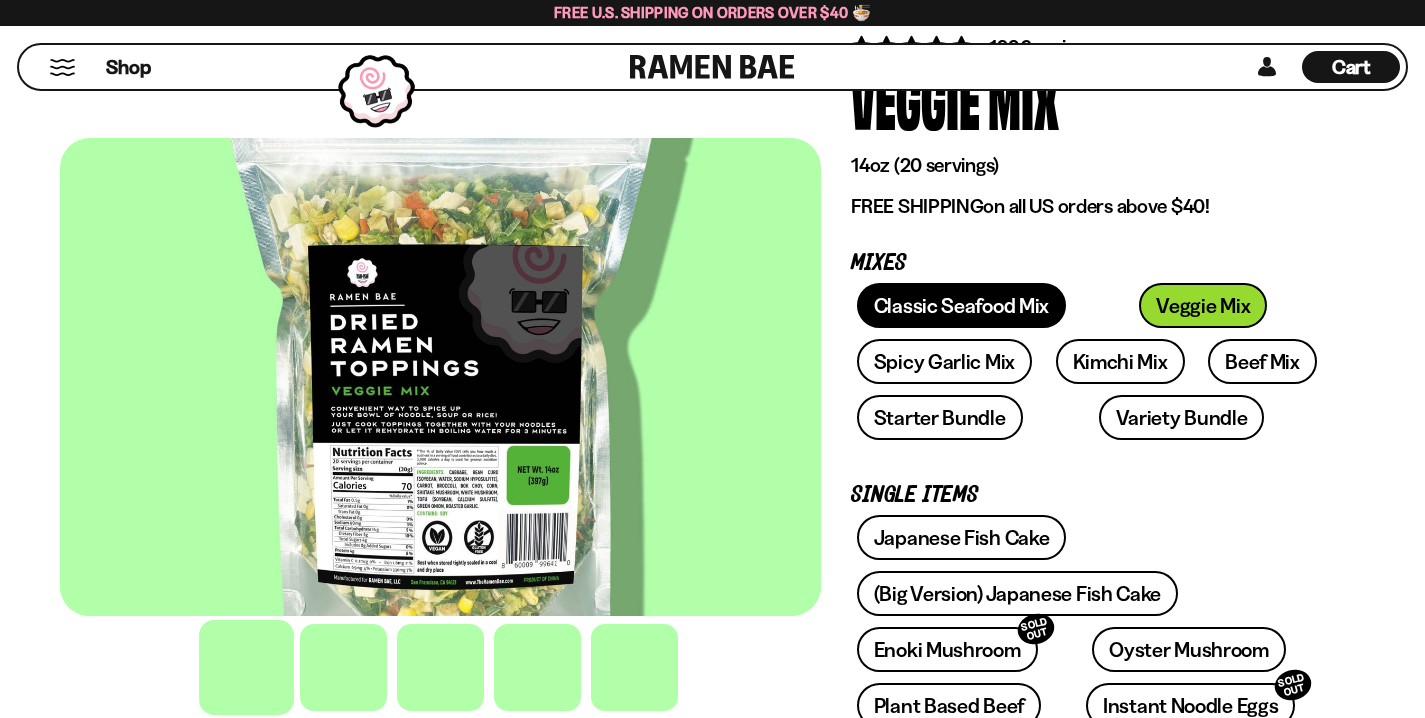 click on "Classic Seafood Mix" at bounding box center [961, 305] 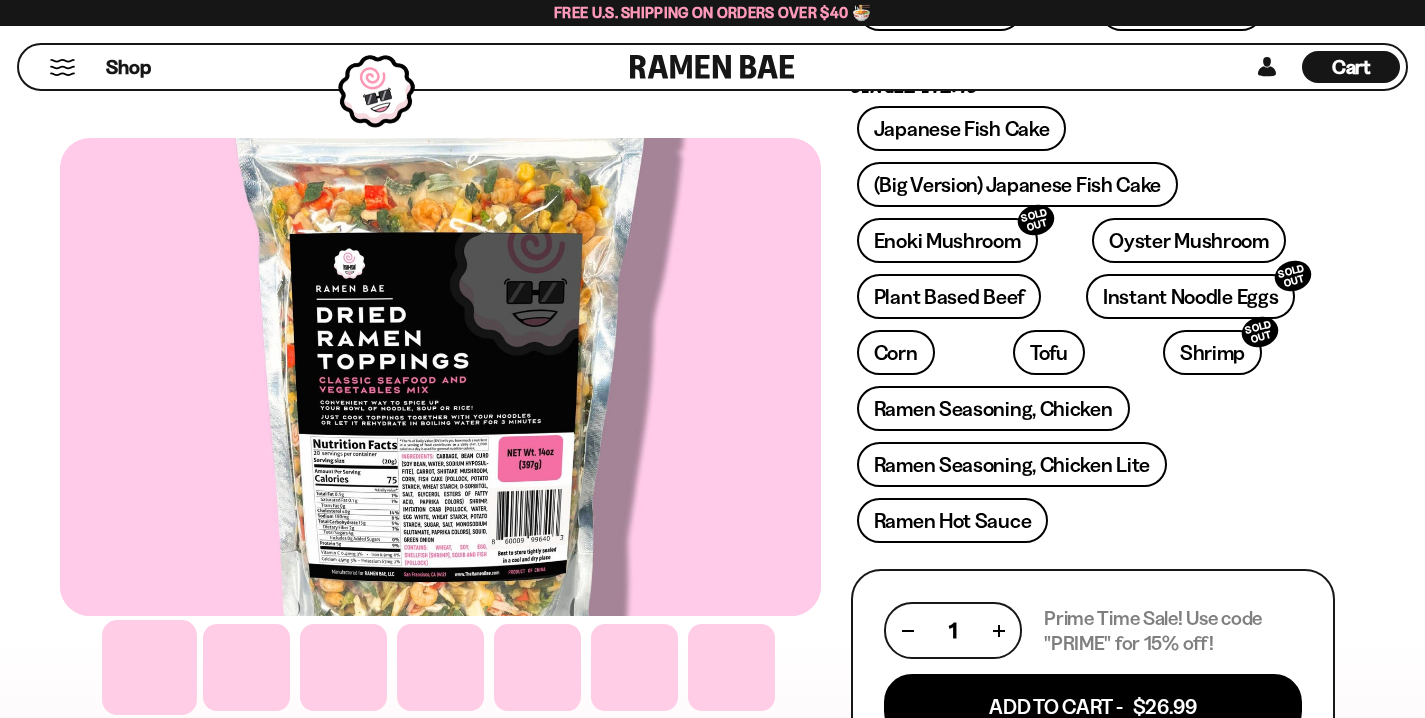 scroll, scrollTop: 165, scrollLeft: 0, axis: vertical 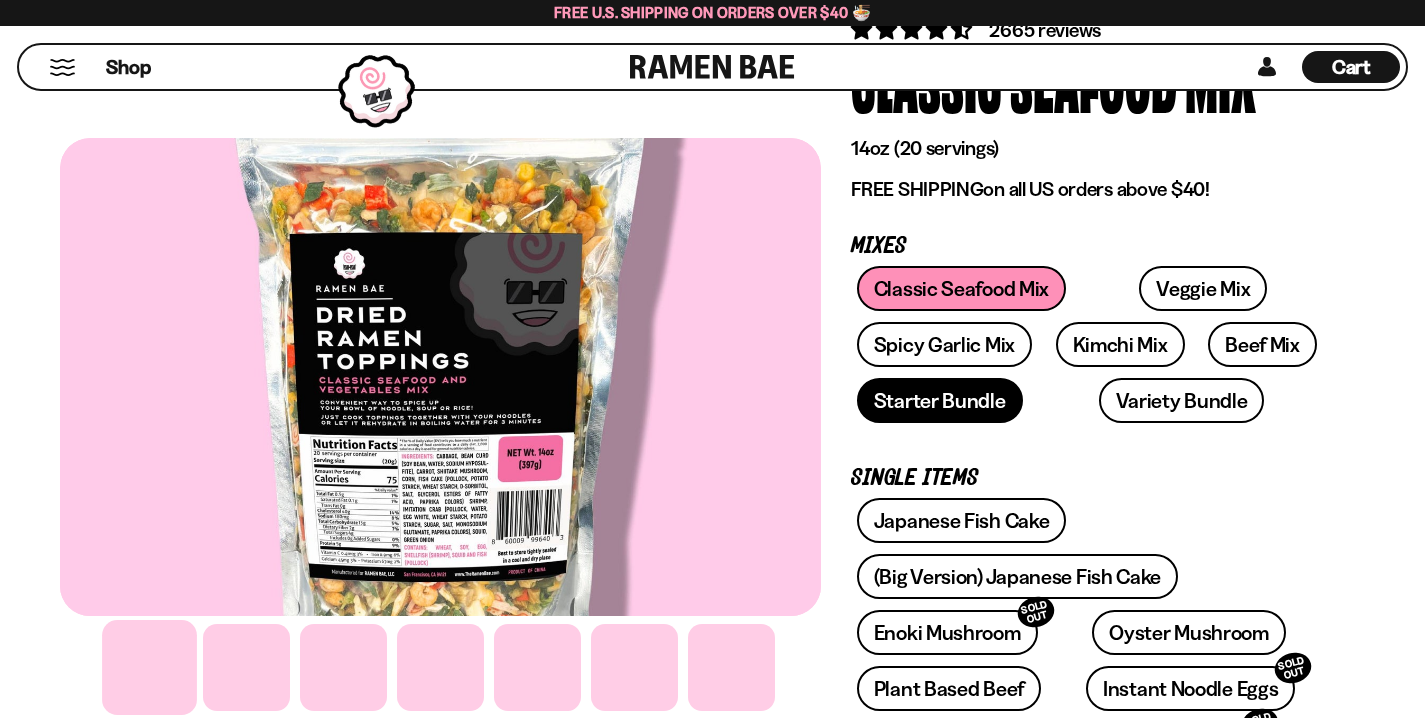 click on "Starter Bundle" at bounding box center (940, 400) 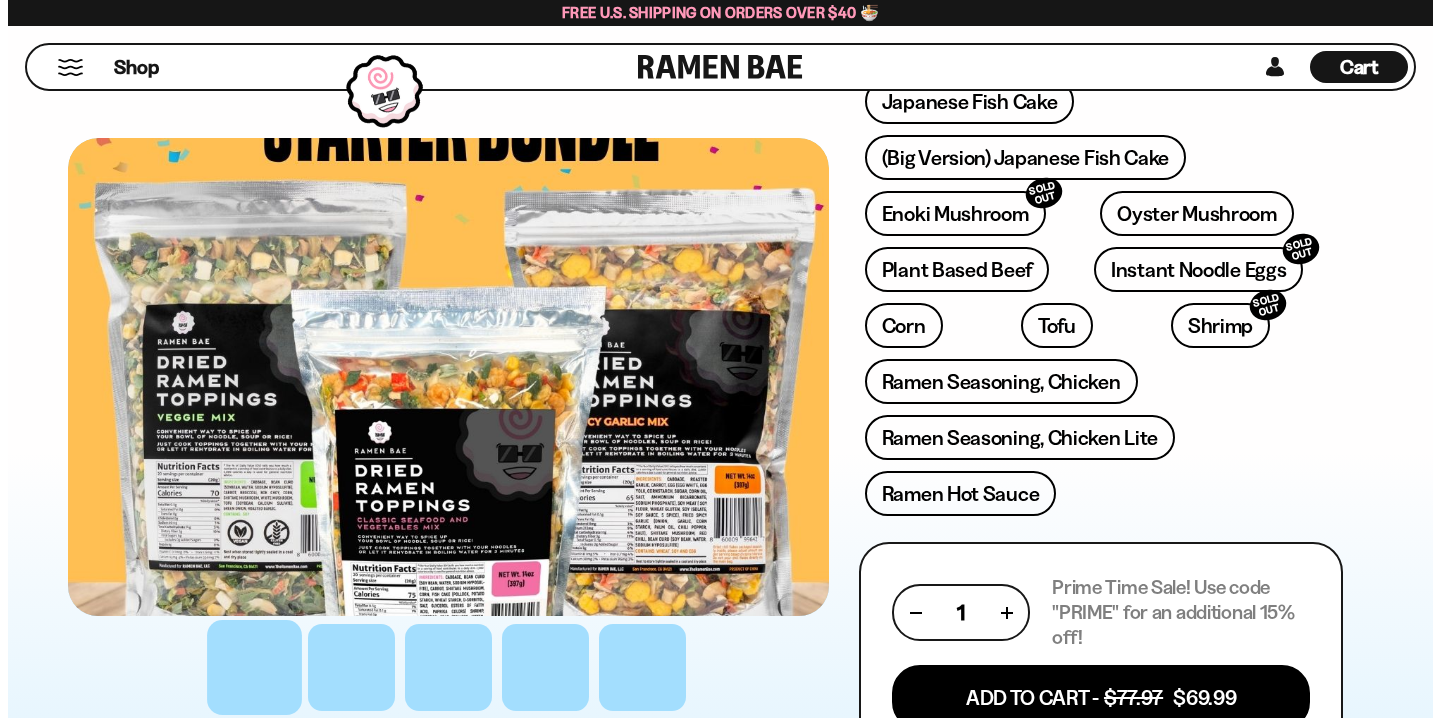 scroll, scrollTop: 665, scrollLeft: 0, axis: vertical 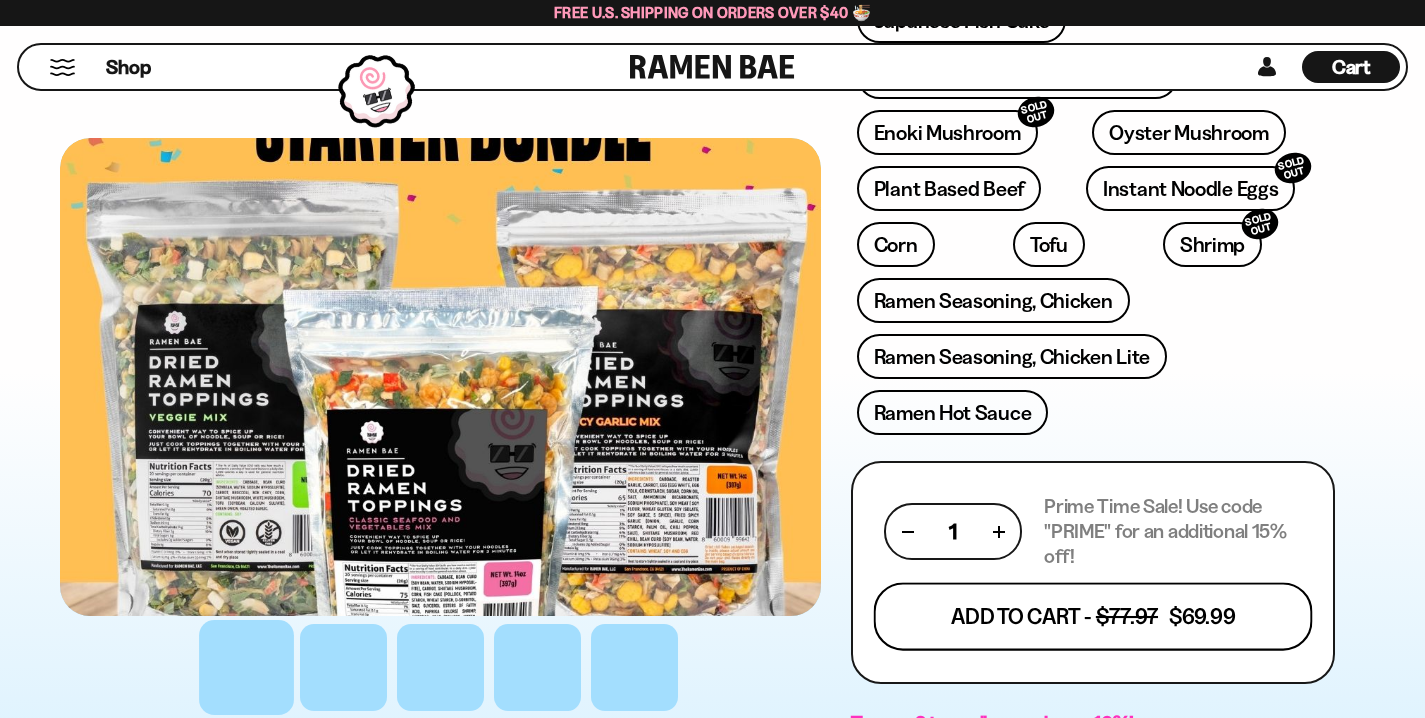 click on "Add To Cart -
$77.97
$69.99" at bounding box center [1093, 617] 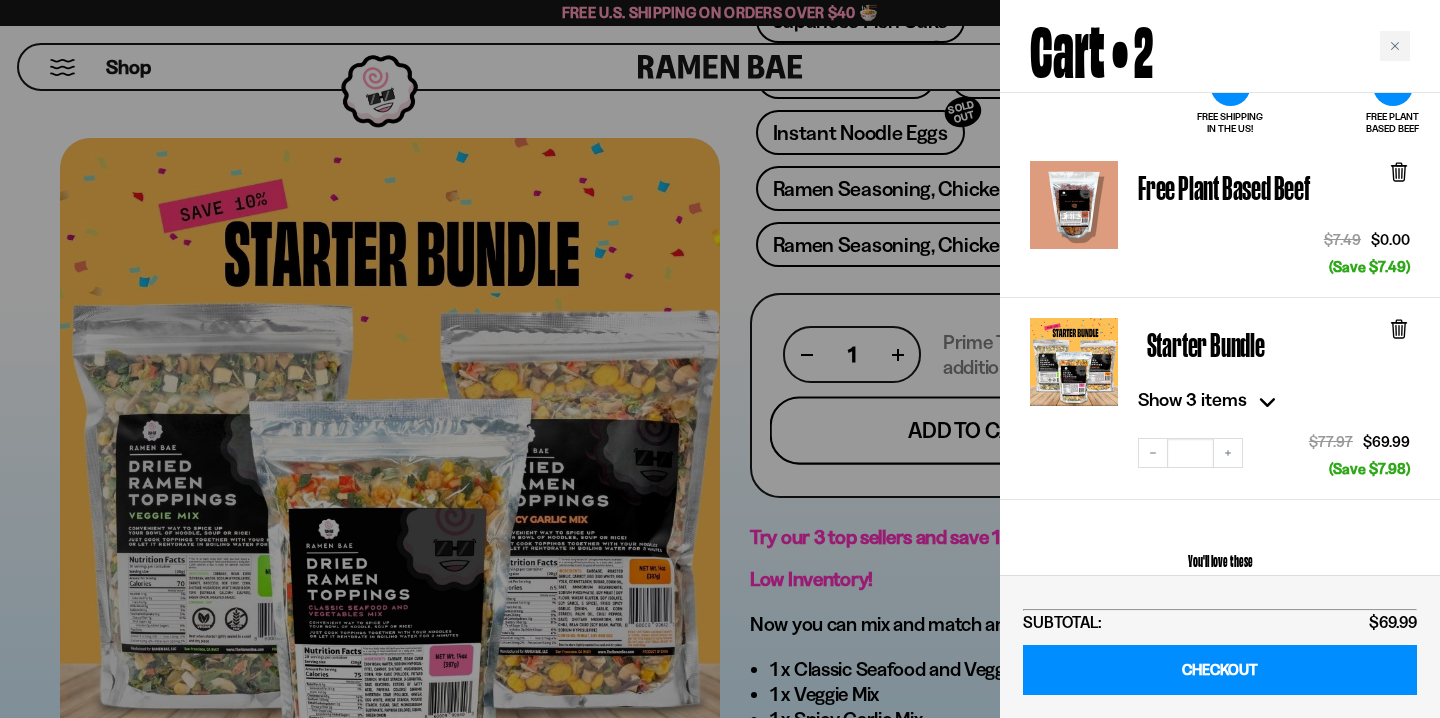 scroll, scrollTop: 156, scrollLeft: 0, axis: vertical 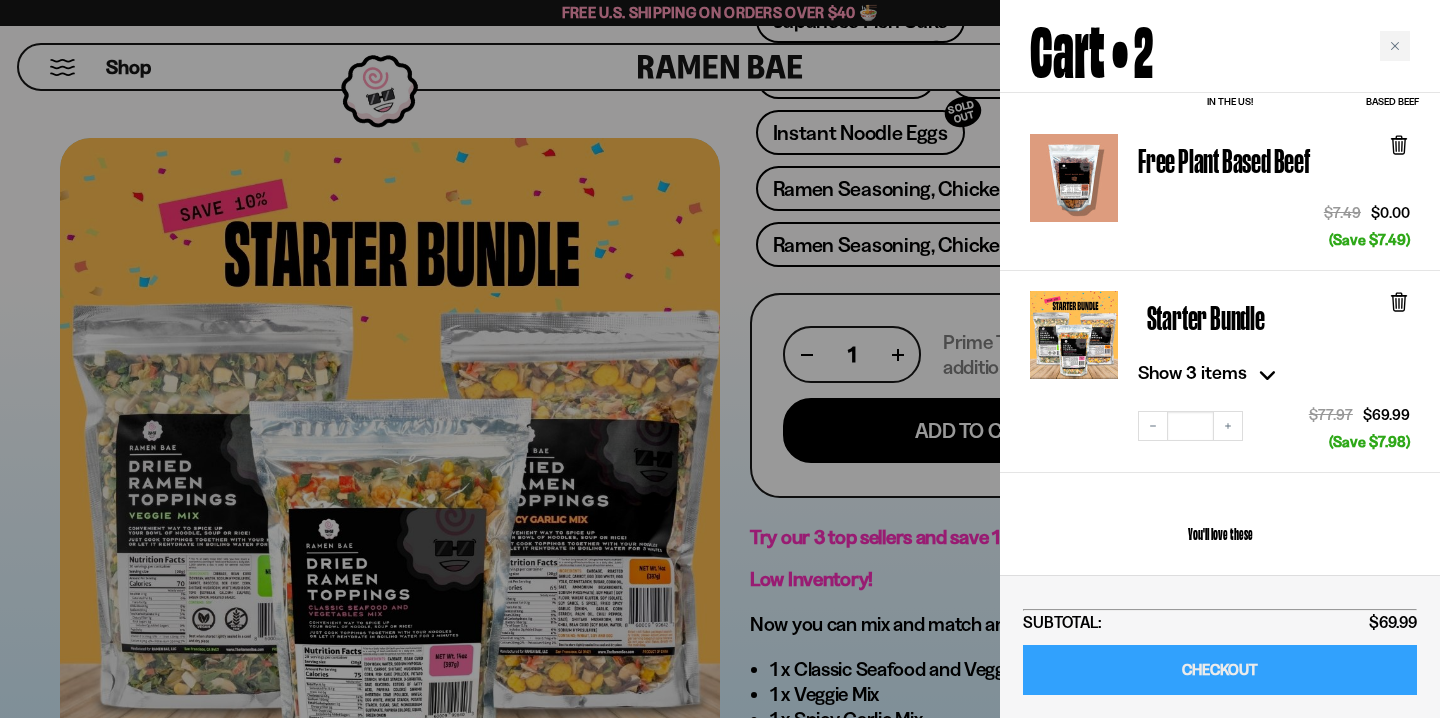click on "CHECKOUT" at bounding box center (1220, 670) 